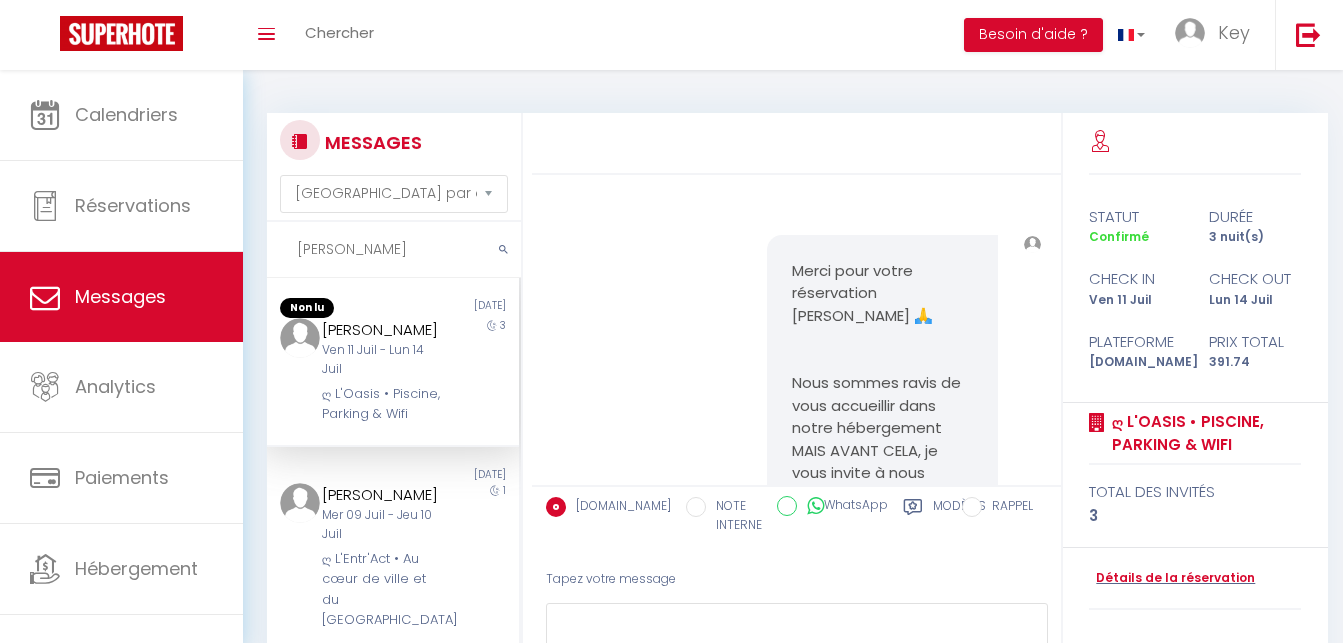 select on "message" 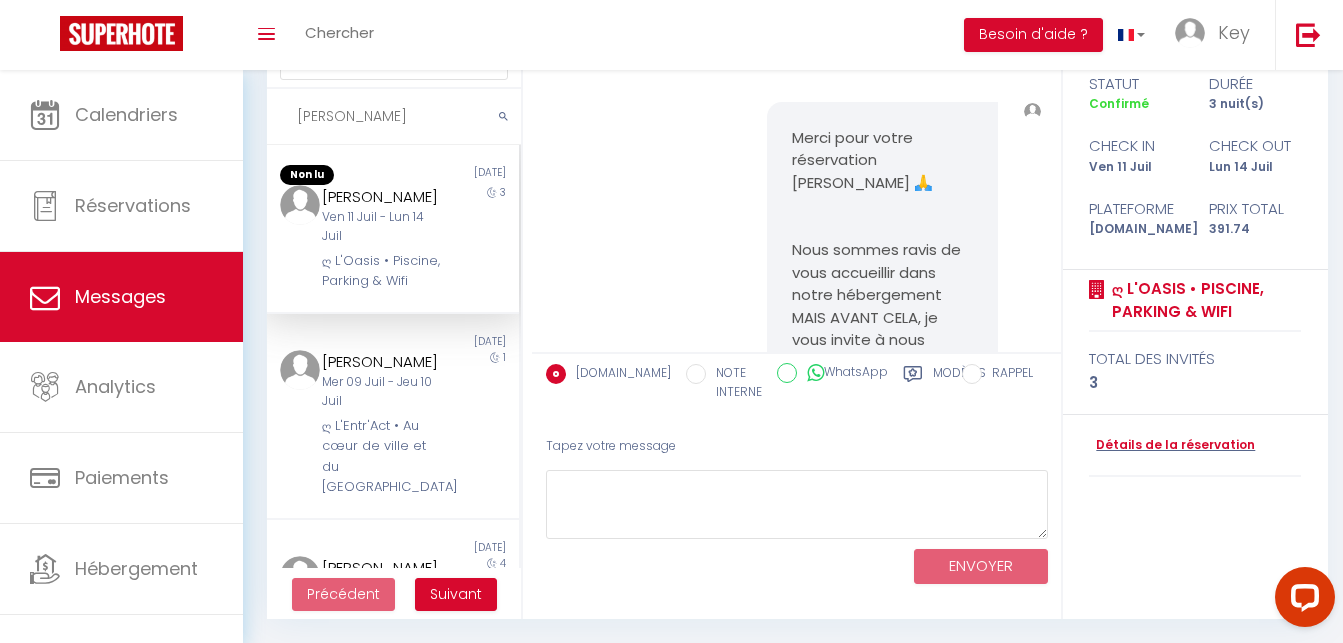 scroll, scrollTop: 0, scrollLeft: 0, axis: both 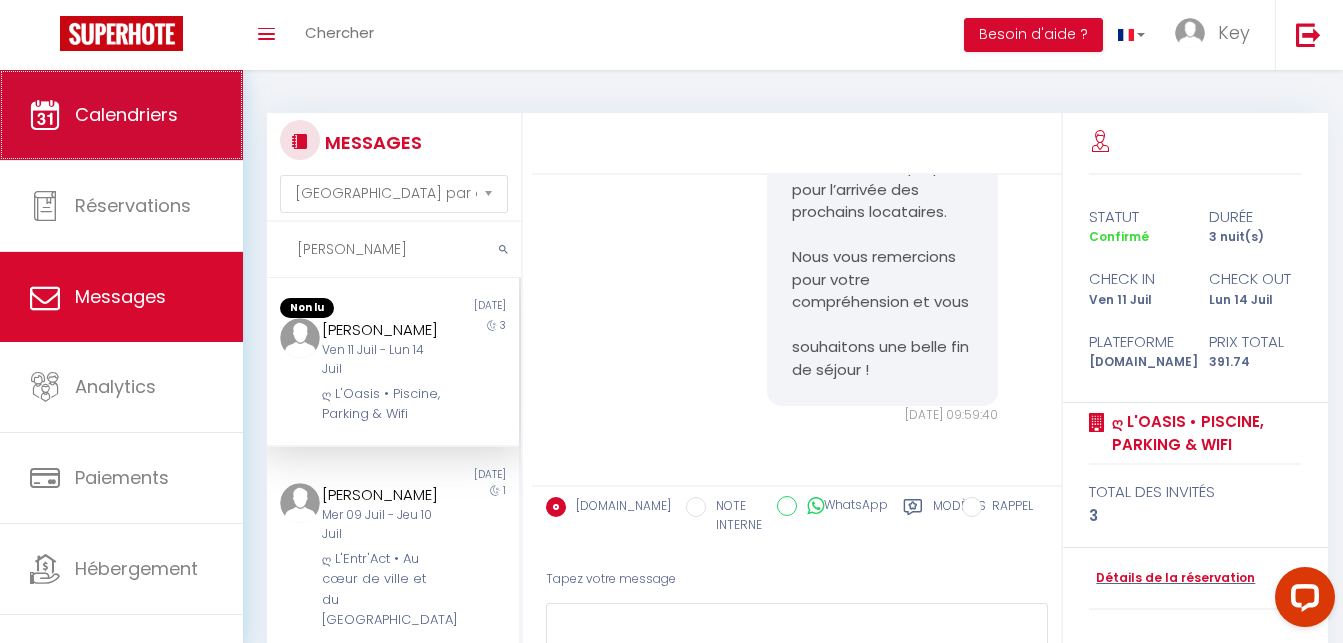 click on "Calendriers" at bounding box center (121, 115) 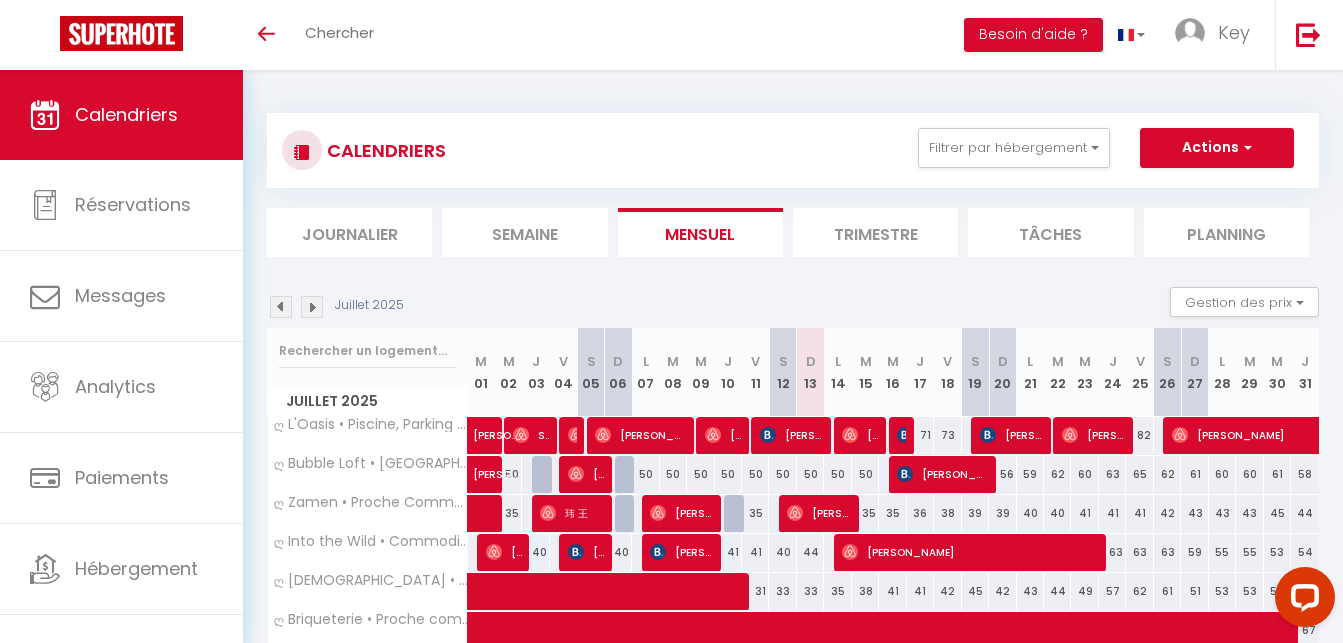 scroll, scrollTop: 0, scrollLeft: 0, axis: both 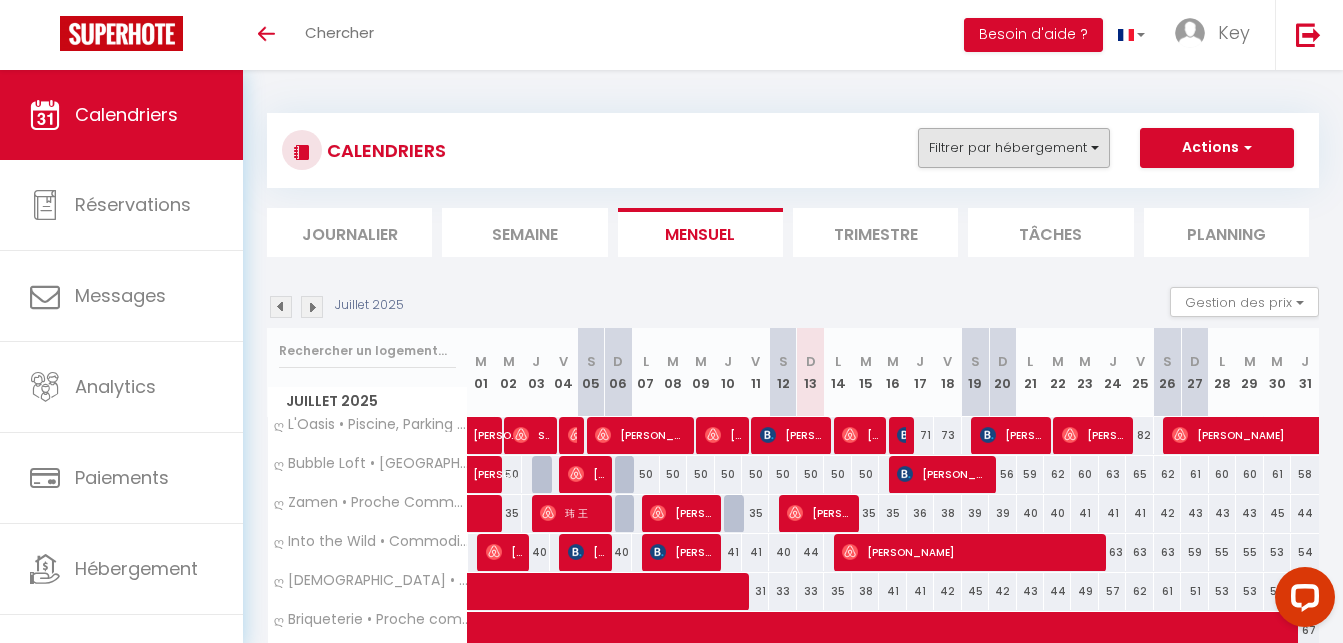 drag, startPoint x: 994, startPoint y: 174, endPoint x: 1005, endPoint y: 162, distance: 16.27882 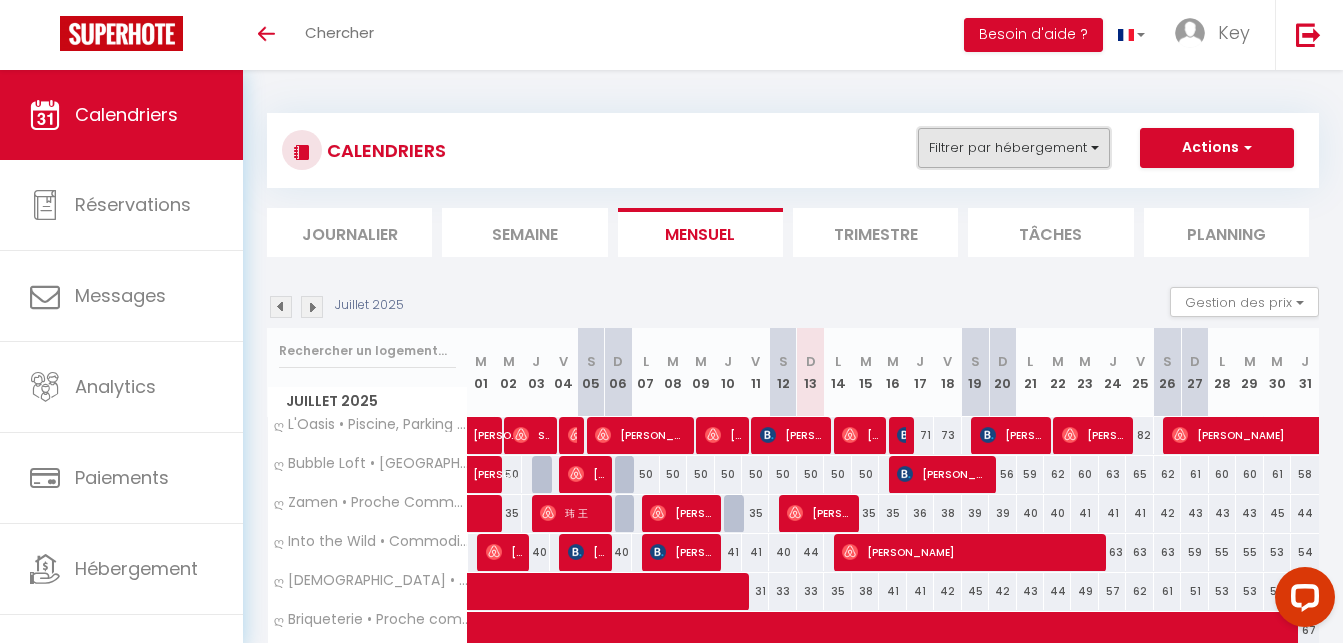 click on "Filtrer par hébergement" at bounding box center (1014, 148) 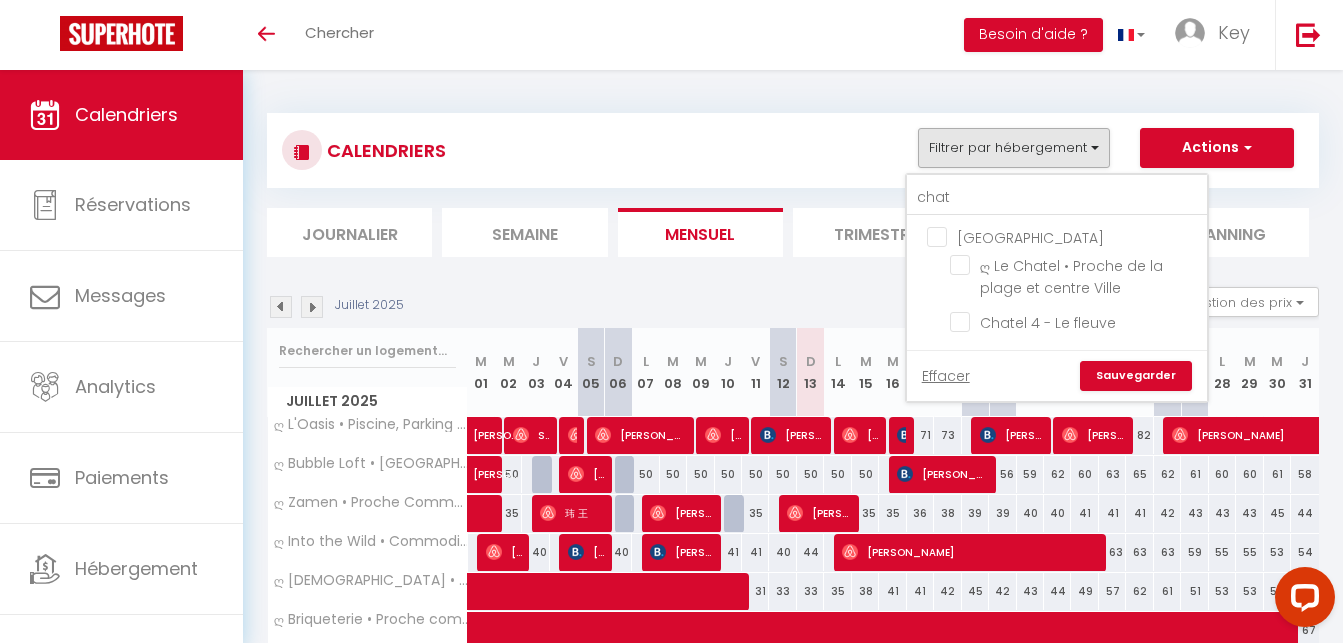 click on "chat" at bounding box center (1057, 195) 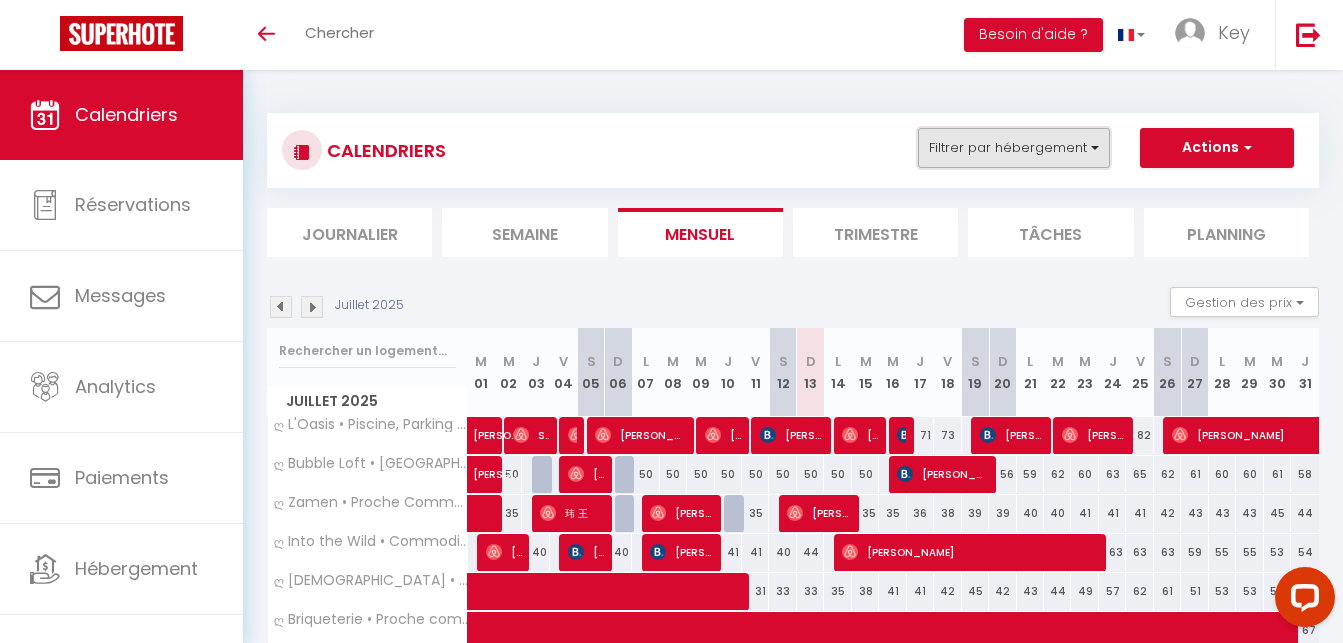 click on "Filtrer par hébergement" at bounding box center [1014, 148] 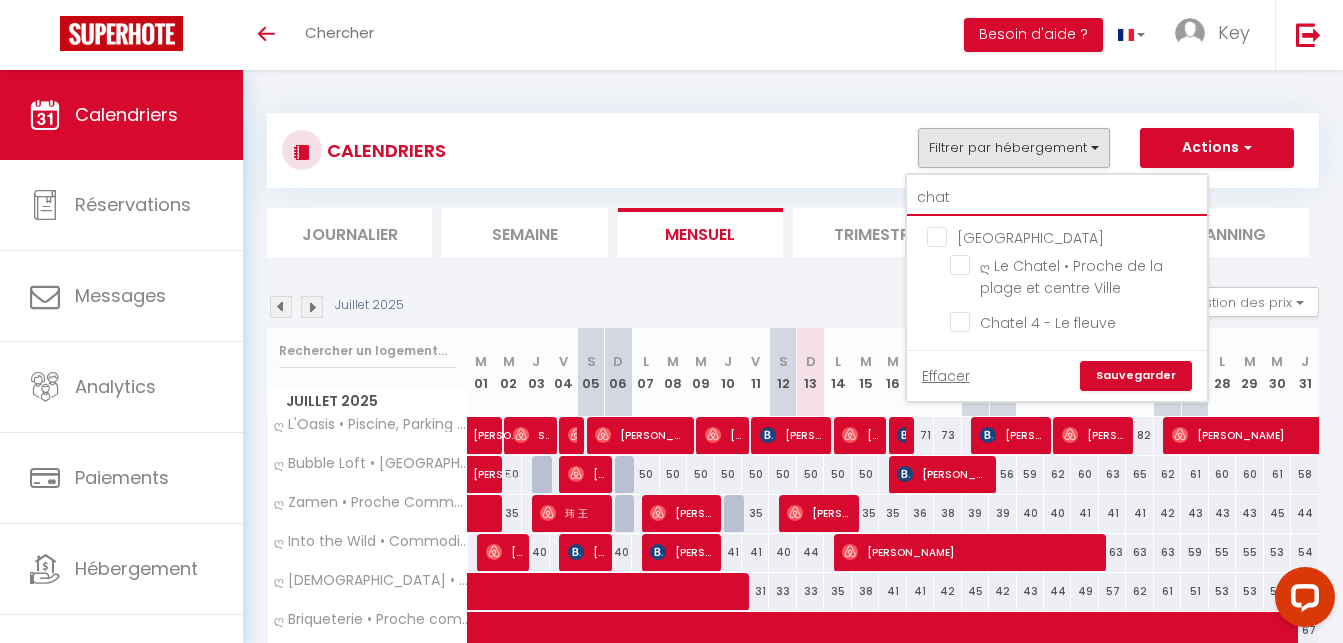 click on "chat" at bounding box center (1057, 198) 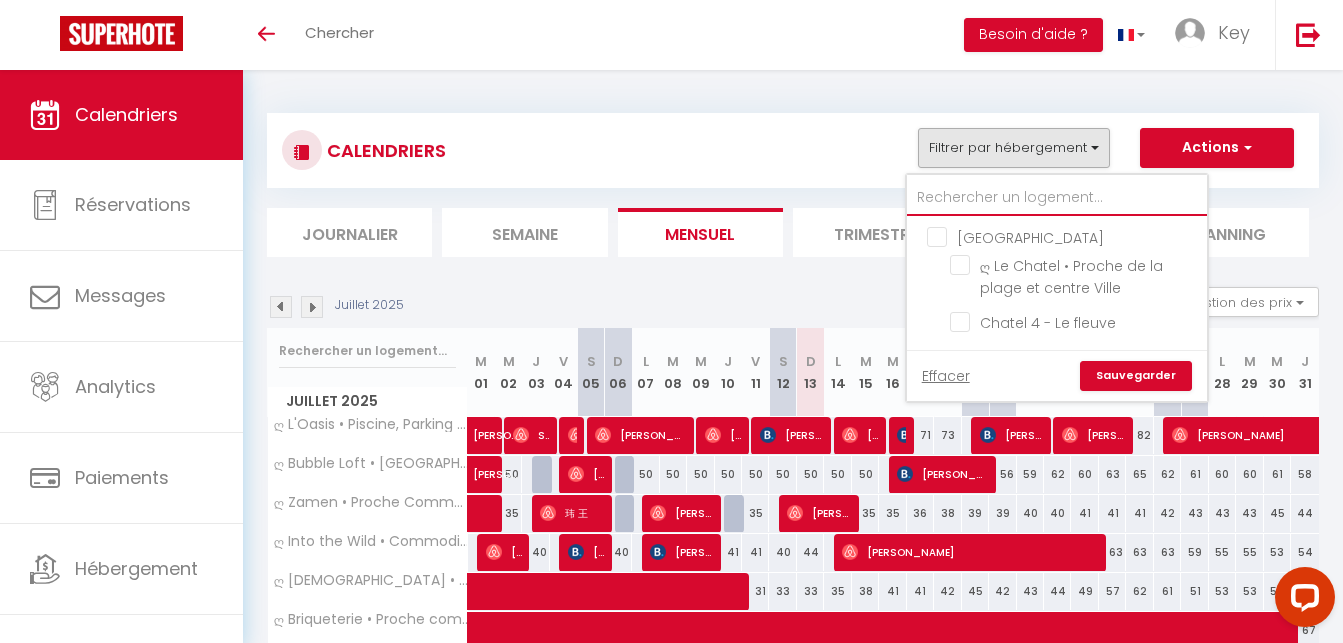 checkbox on "false" 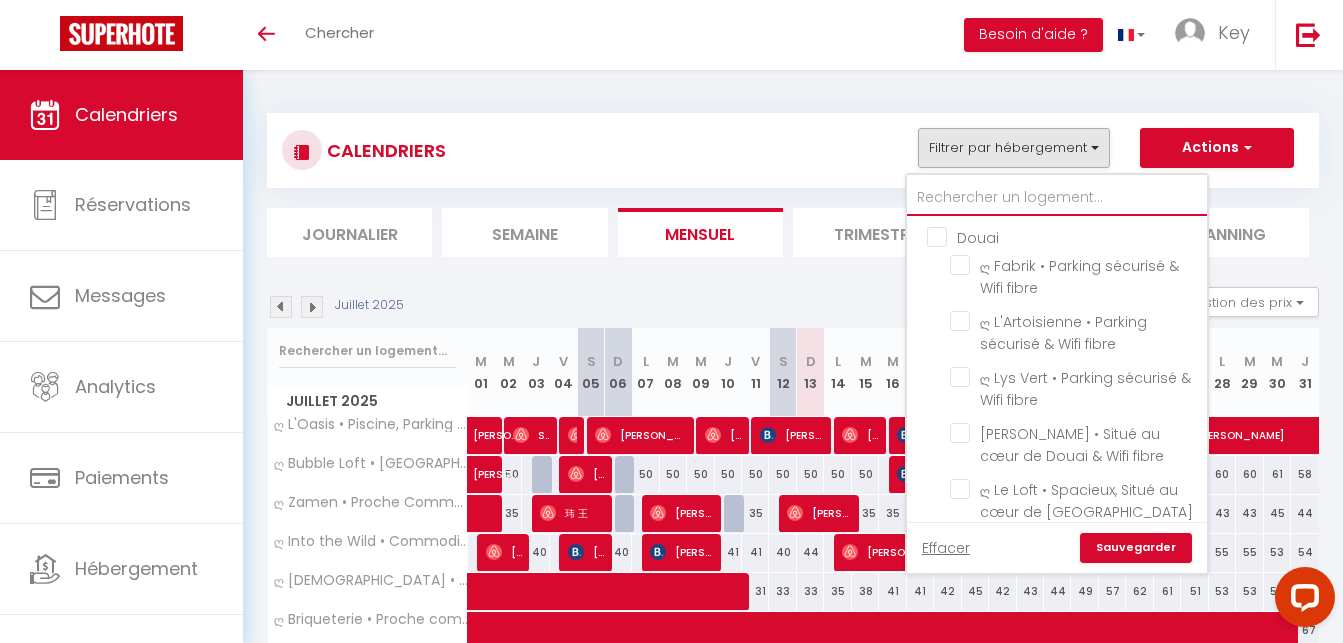 type on "o" 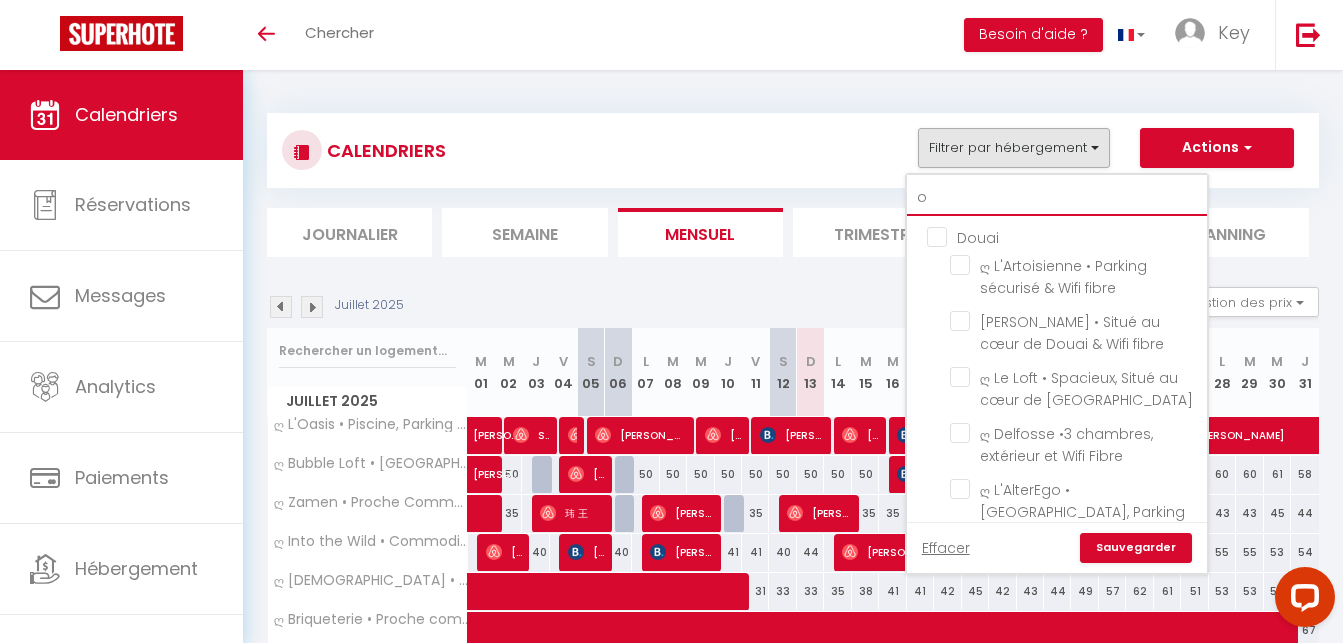 checkbox on "false" 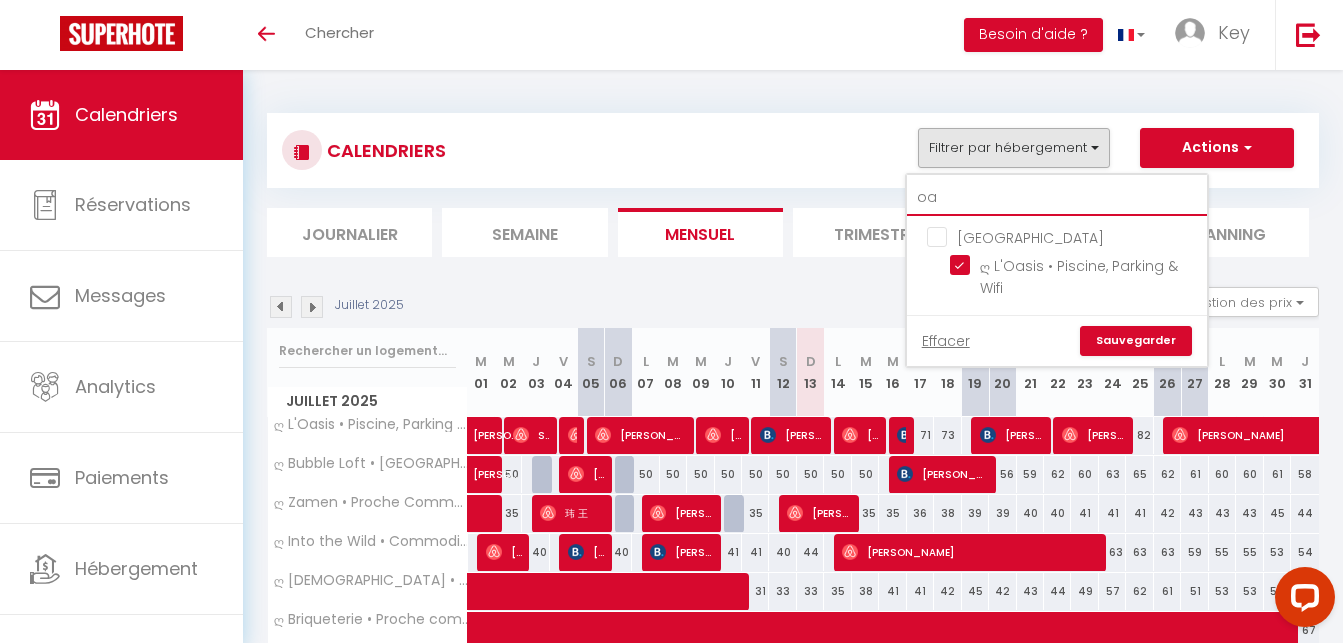checkbox on "true" 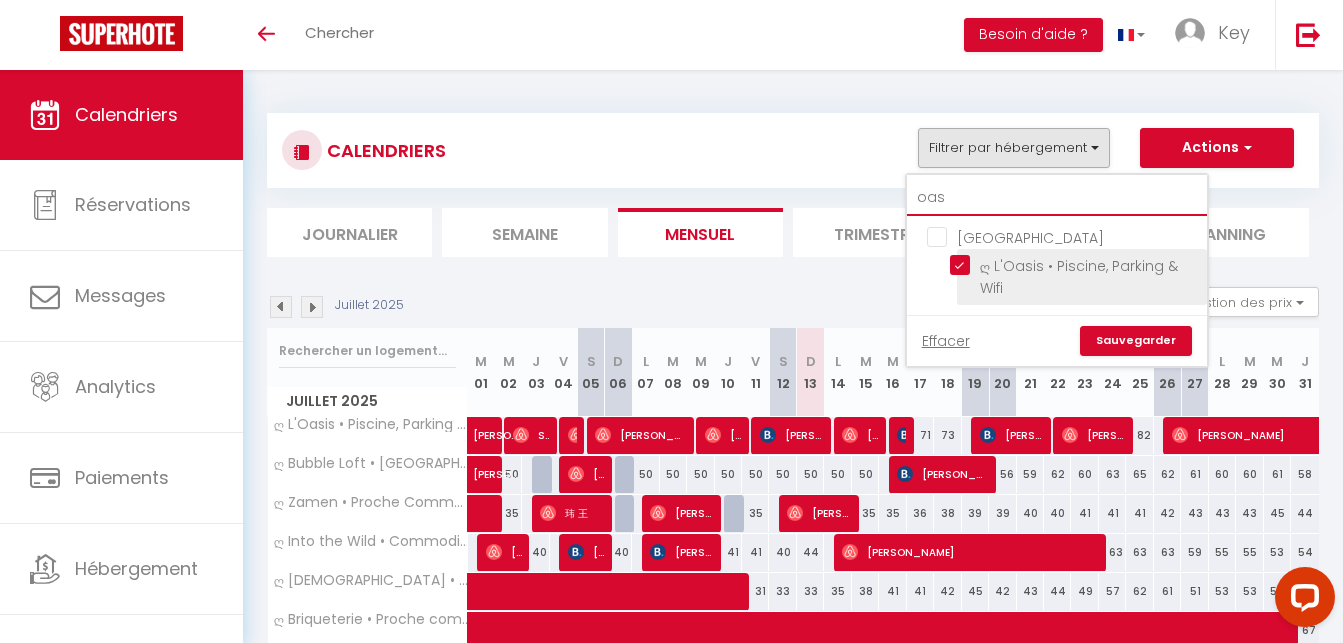 type on "oas" 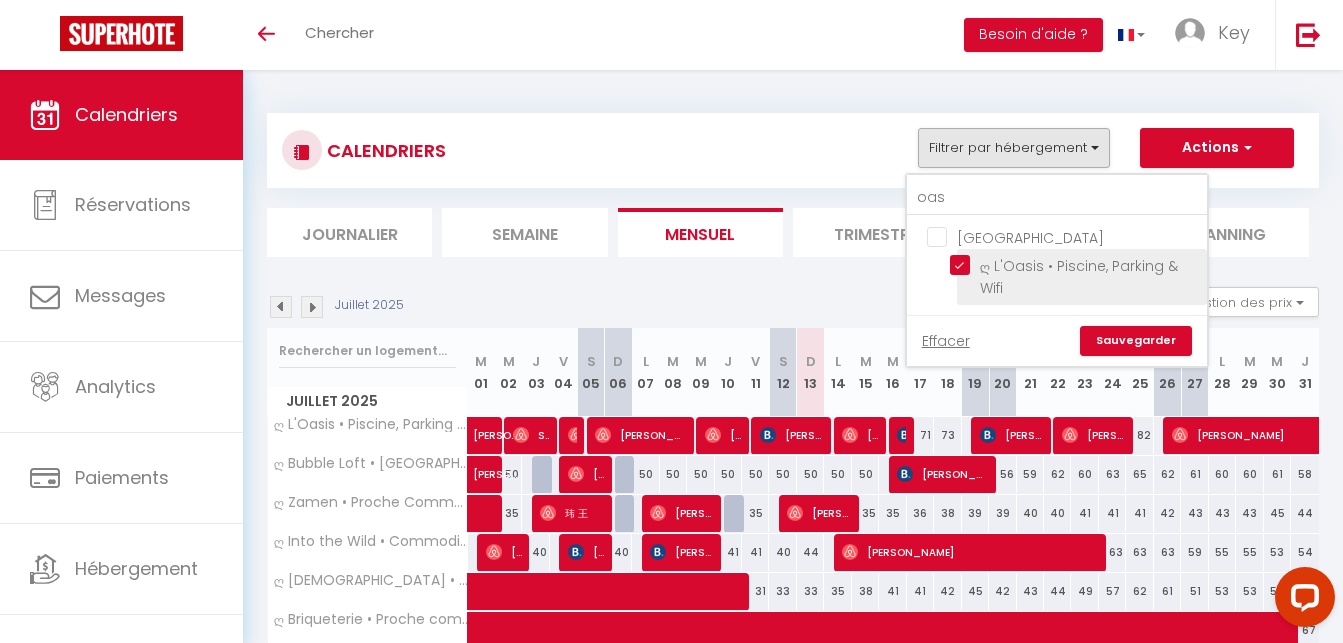 click on "ღ  L'Oasis   • Piscine, Parking & Wifi" at bounding box center [1075, 265] 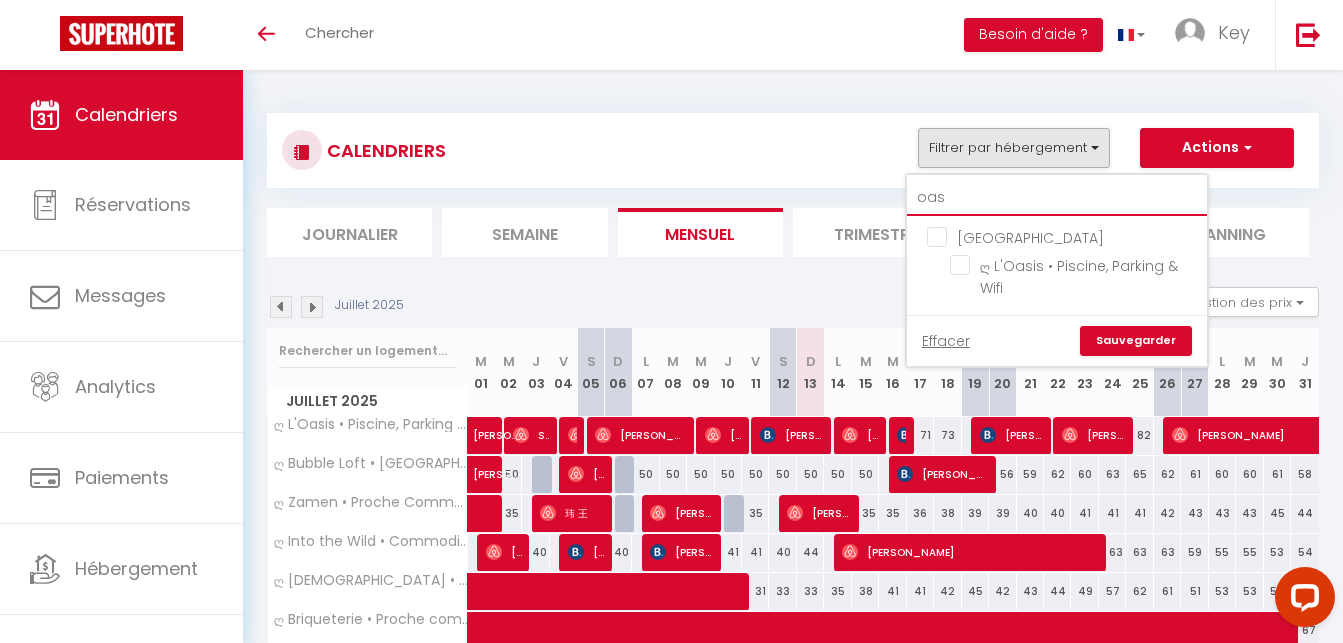 click on "oas" at bounding box center [1057, 198] 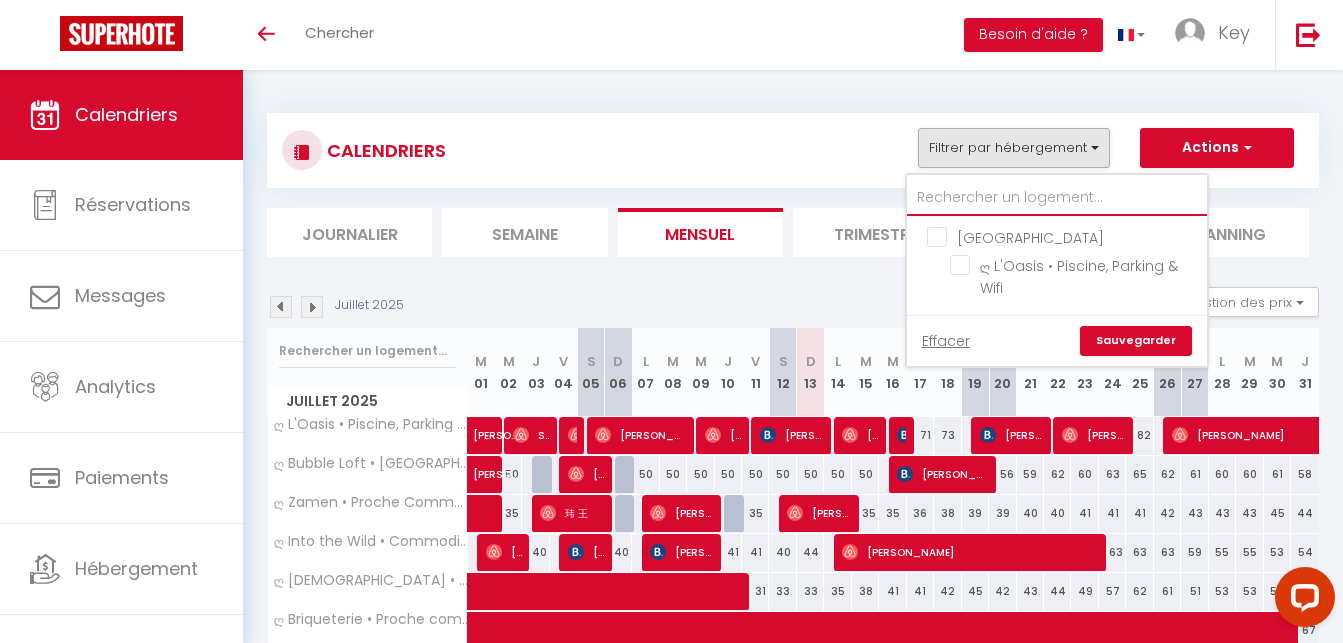 checkbox on "false" 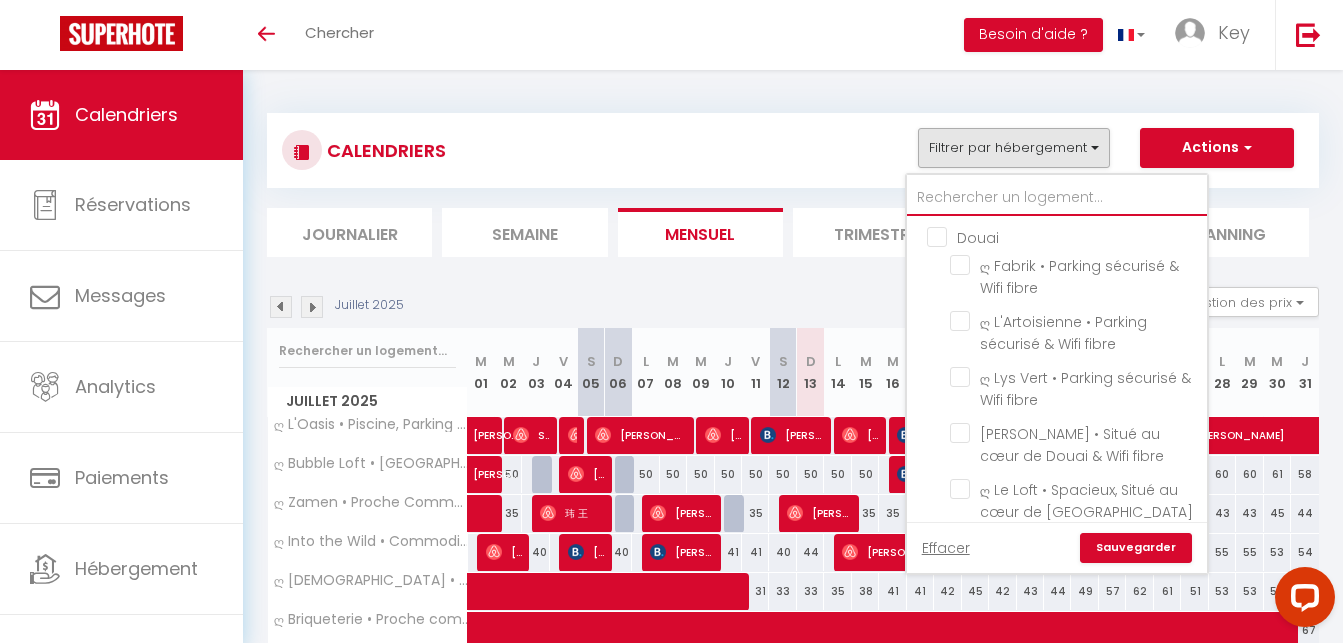 type 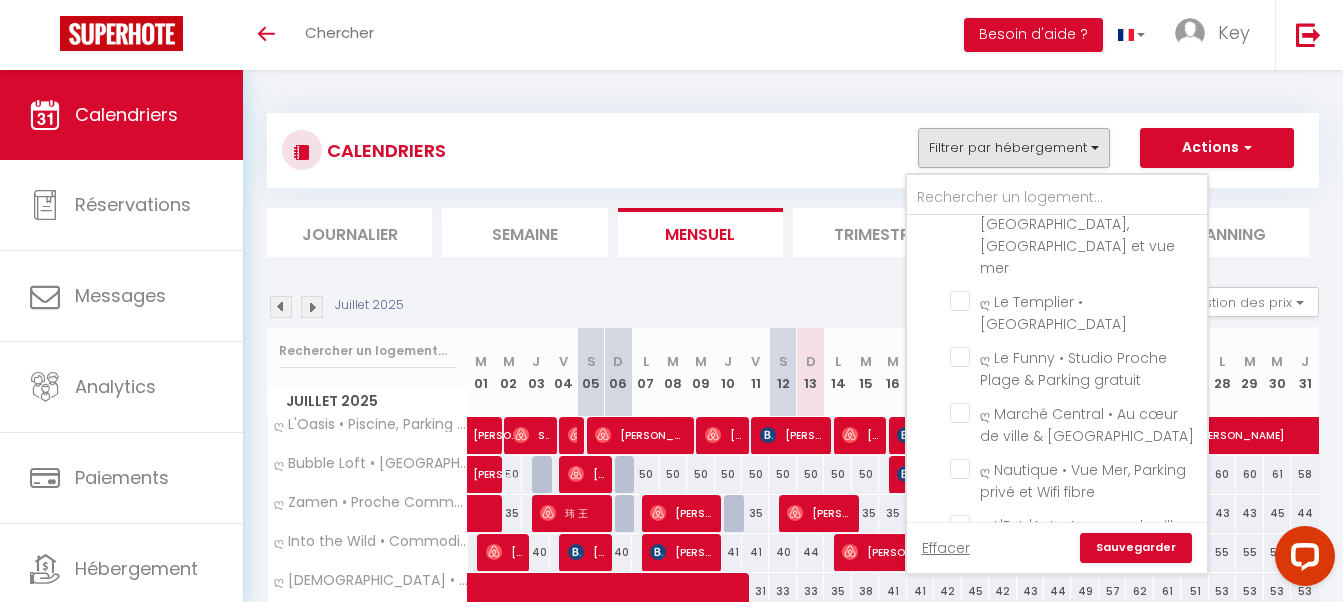 scroll, scrollTop: 5097, scrollLeft: 0, axis: vertical 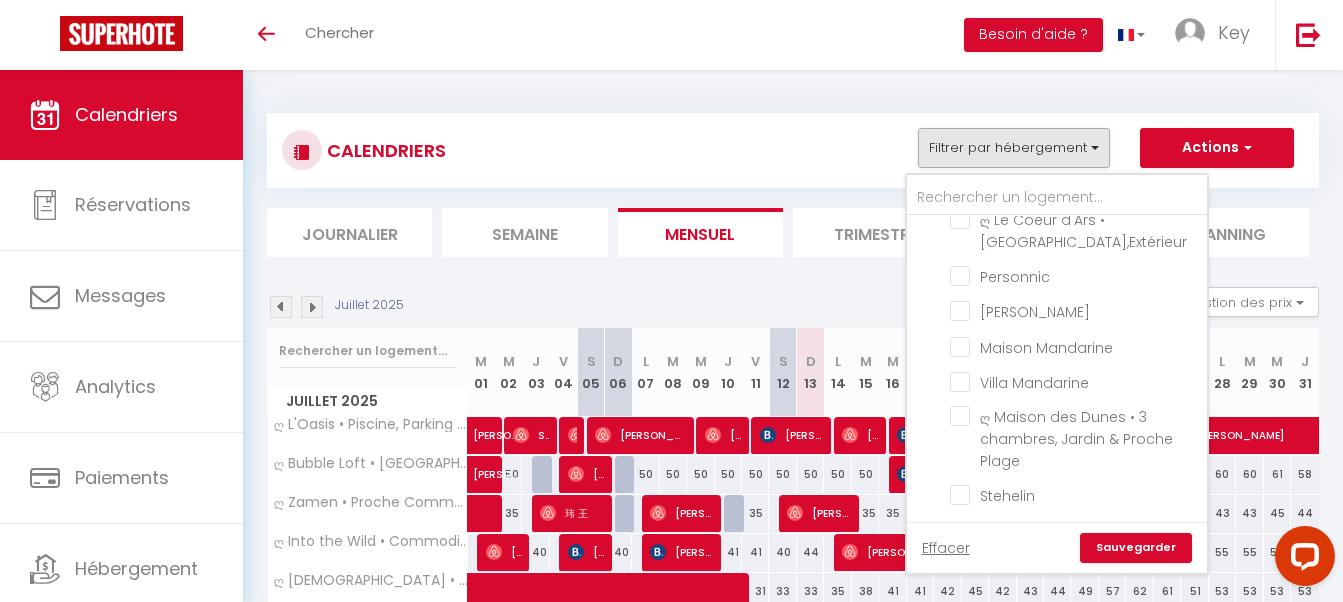 click on "CALENDRIERS
Filtrer par hébergement
Douai       ღ Fabrik • Parking sécurisé & Wifi fibre     ღ L'Artoisienne • Parking sécurisé & Wifi fibre     ღ Lys Vert • Parking sécurisé & Wifi fibre     ღ Reyloft • Situé au cœur de Douai & Wifi fibre     ღ Le Loft • Spacieux, Situé au cœur de Douai     ღ Delfosse •3 chambres, extérieur et Wifi Fibre     ღ L'AlterEgo • Hyper Centre, Parking Privé & Wifi     ღ NeoNest • Studio Hyper Centre , Wifi & Cour     ღ Le Ferronnier • Situé au cœur de Douai & Spacieux     ღ Cormier • Situé au cœur de Douai & Spacieux     La Rochelle       ღ Le Majorelle • Au cœur du vieux port et cosy     ღ Mezzanine • T4 Spacieux, Lumineux et Cosy     ღ La Cabane Rochelaise • Vue sur le vieux-port     ღ Verdière • Au cœur du vieux port et cosy     ღ L'Accostage • Au cœur du vieux port et du centre     ღ Le Petit Buffet• Hyper Centre" at bounding box center [793, 402] 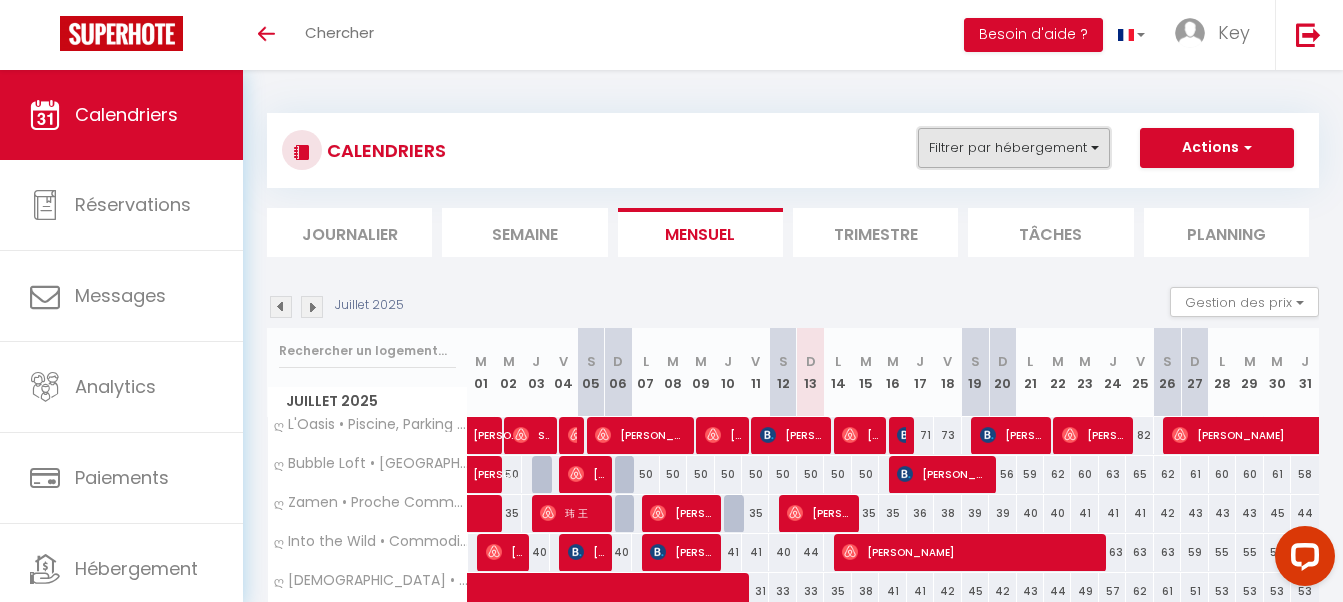click on "Filtrer par hébergement" at bounding box center [1014, 148] 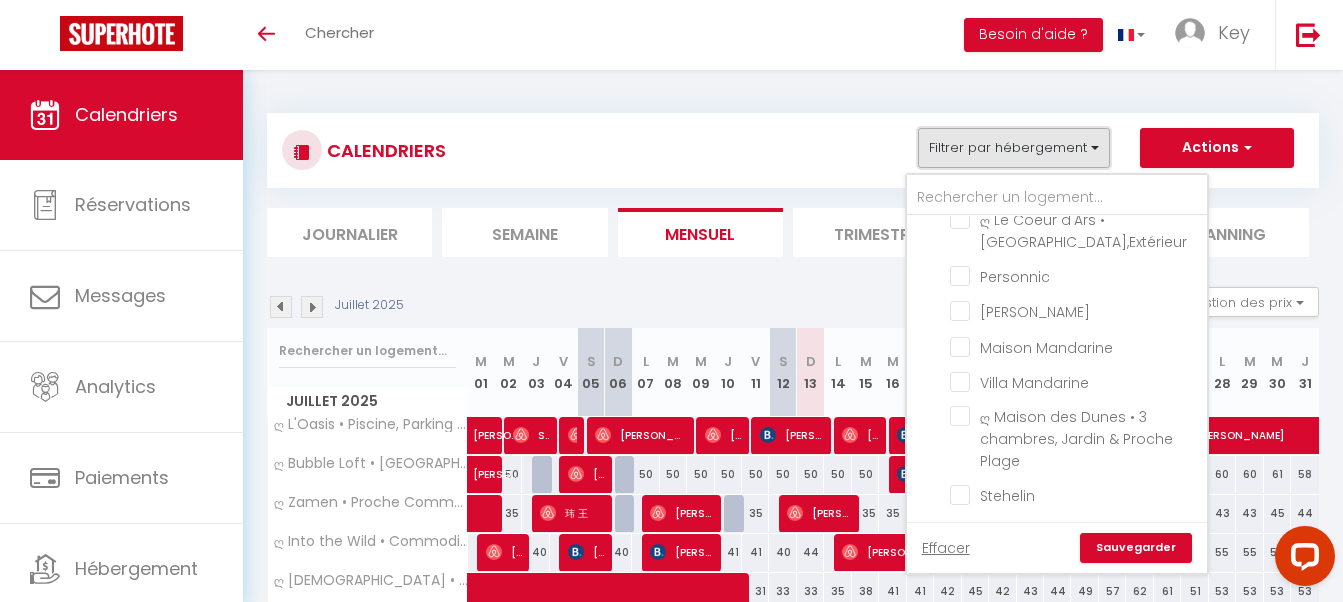 scroll, scrollTop: 5097, scrollLeft: 0, axis: vertical 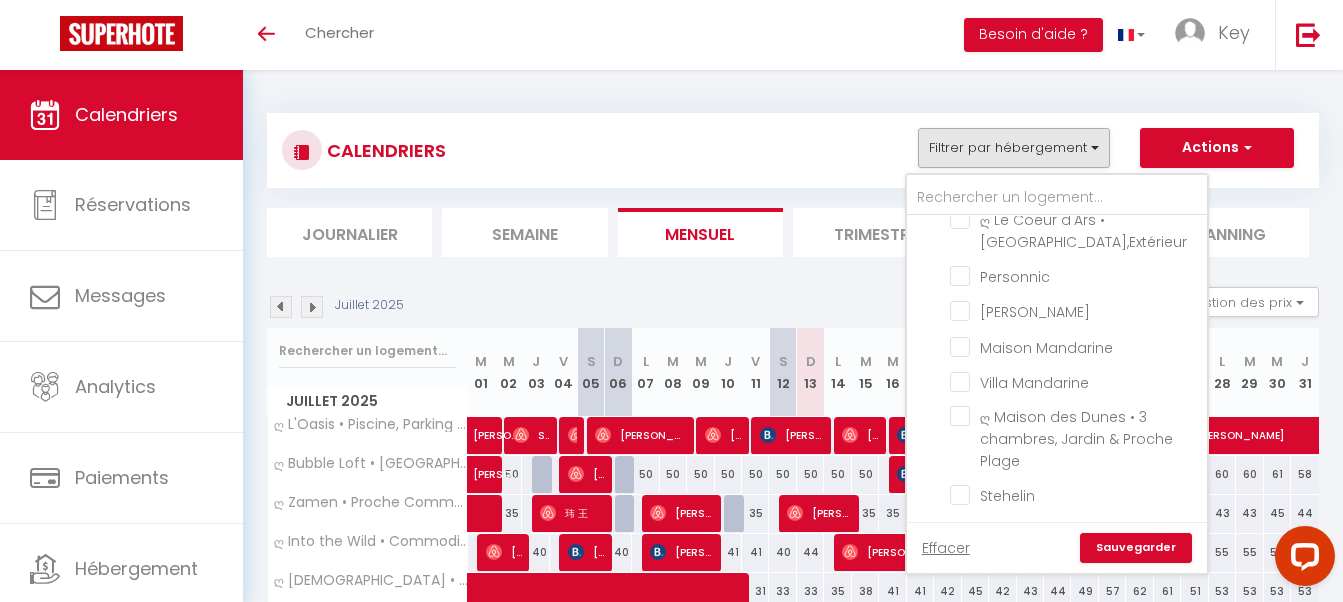 click on "[GEOGRAPHIC_DATA]" at bounding box center (1077, 776) 